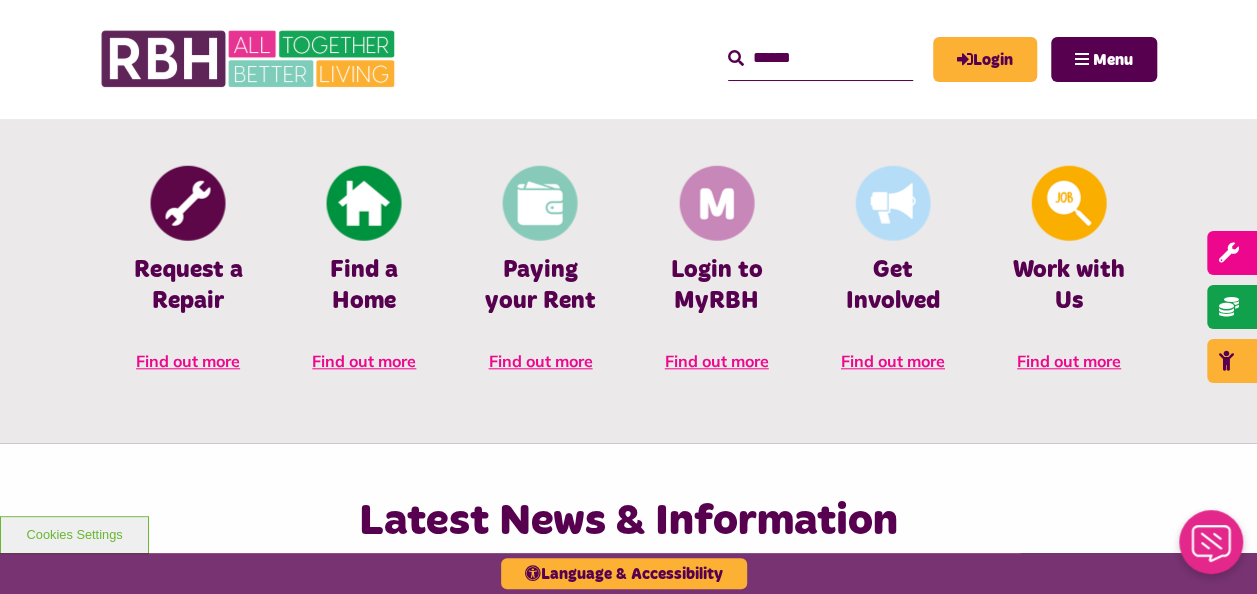 scroll, scrollTop: 840, scrollLeft: 0, axis: vertical 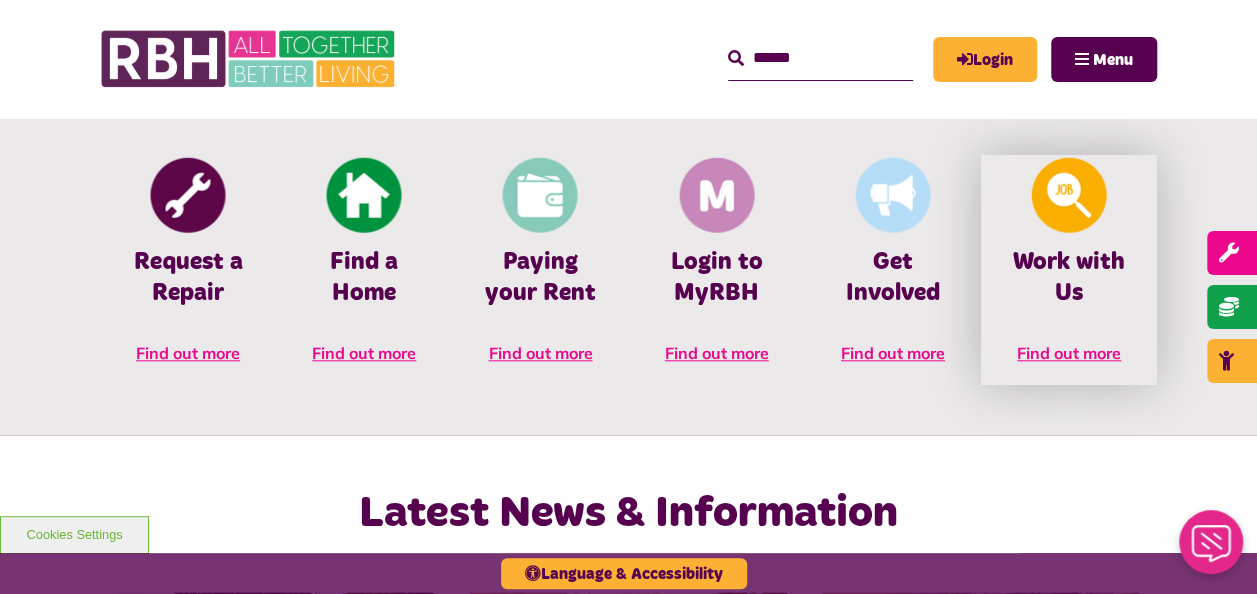 click at bounding box center (1068, 194) 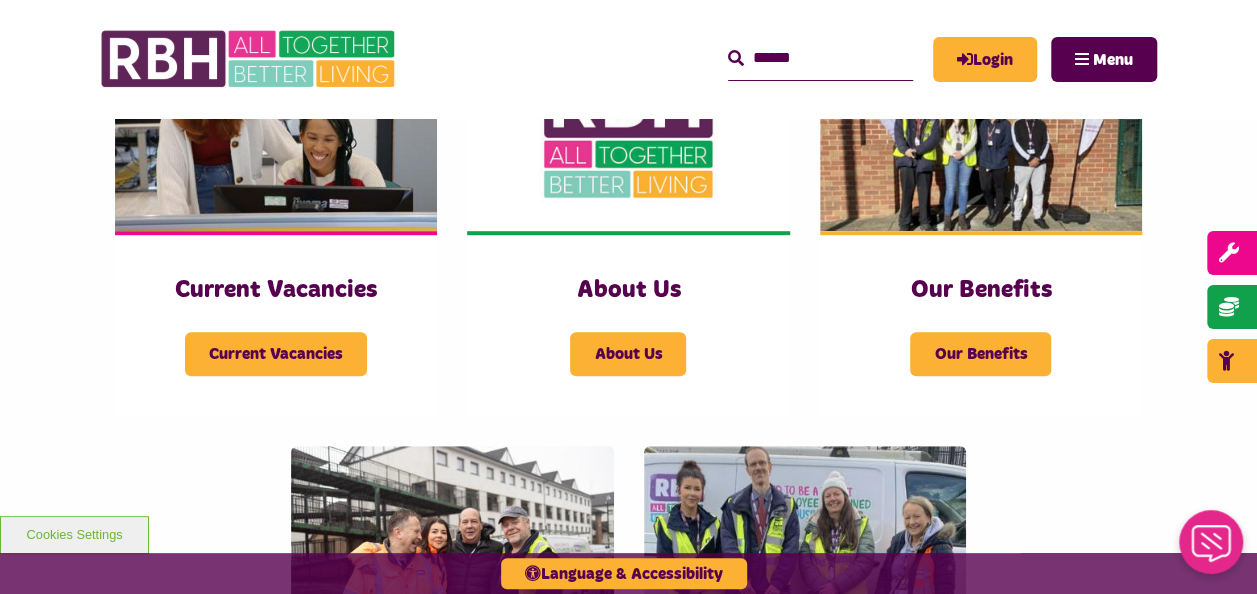 scroll, scrollTop: 520, scrollLeft: 0, axis: vertical 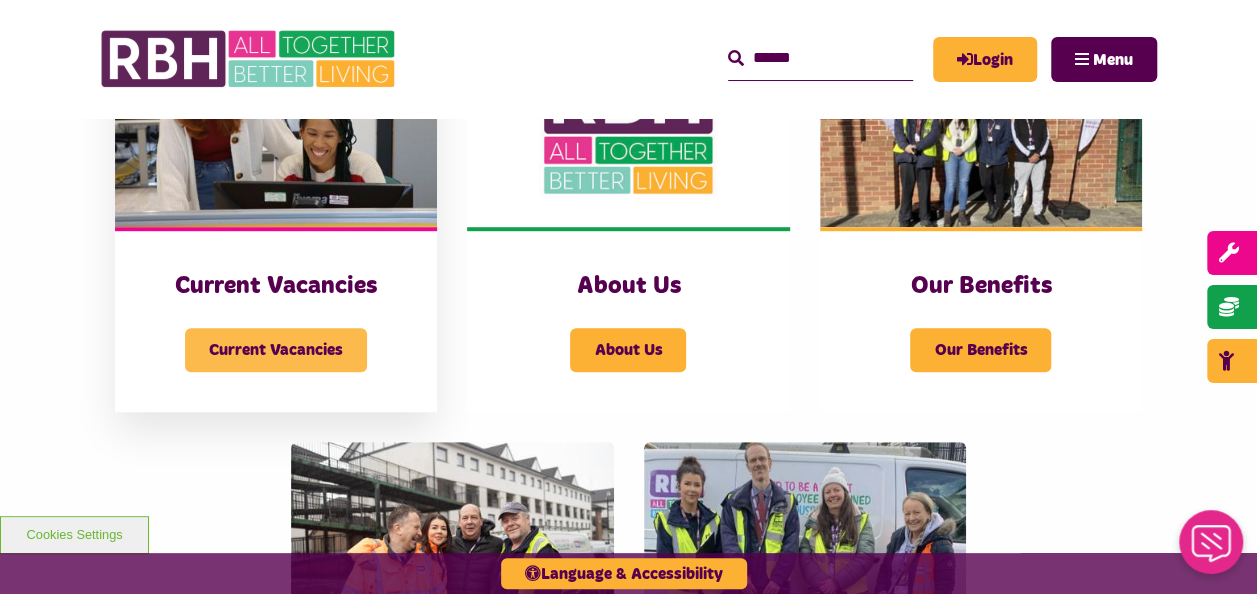 click on "Current Vacancies" at bounding box center (276, 350) 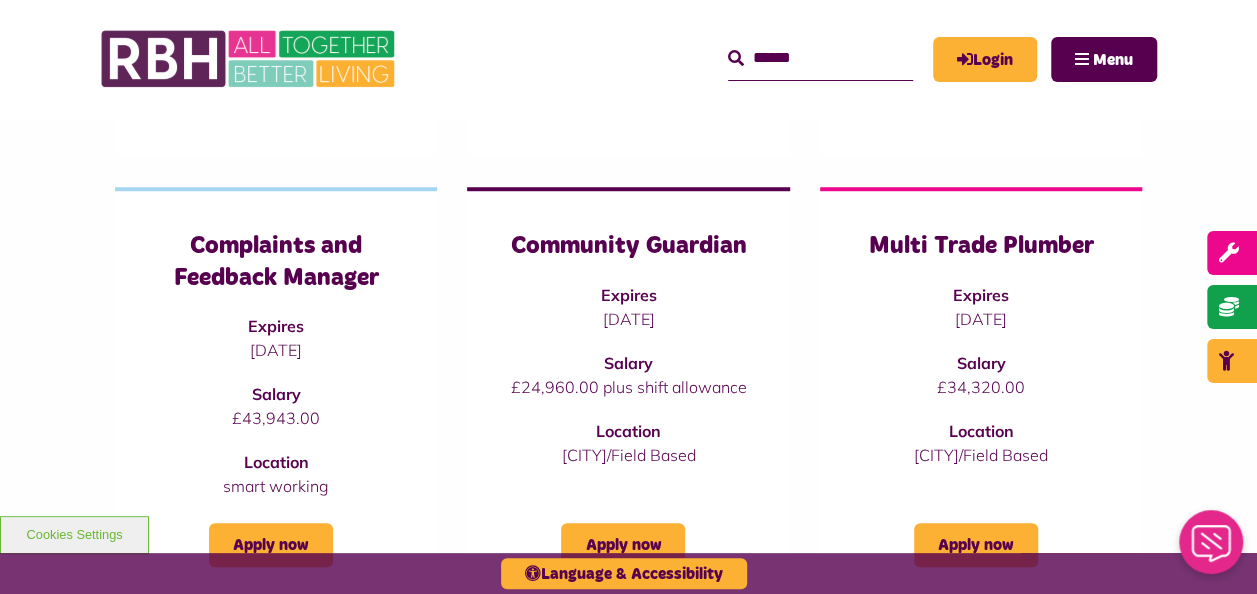 scroll, scrollTop: 720, scrollLeft: 0, axis: vertical 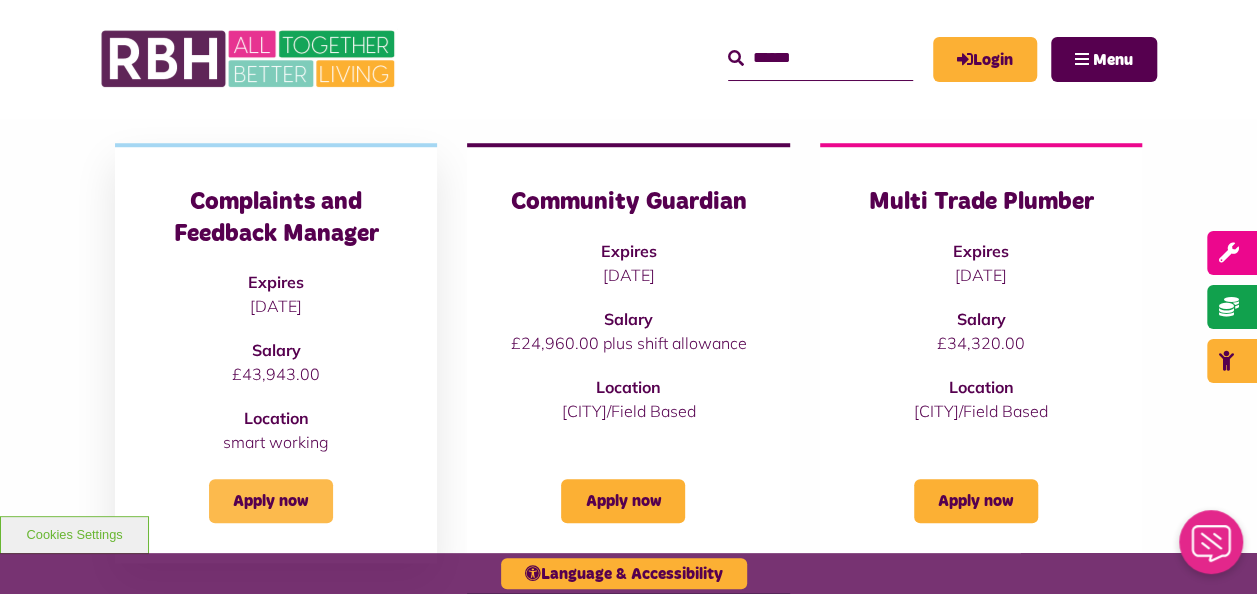 click on "Apply now" at bounding box center (271, 501) 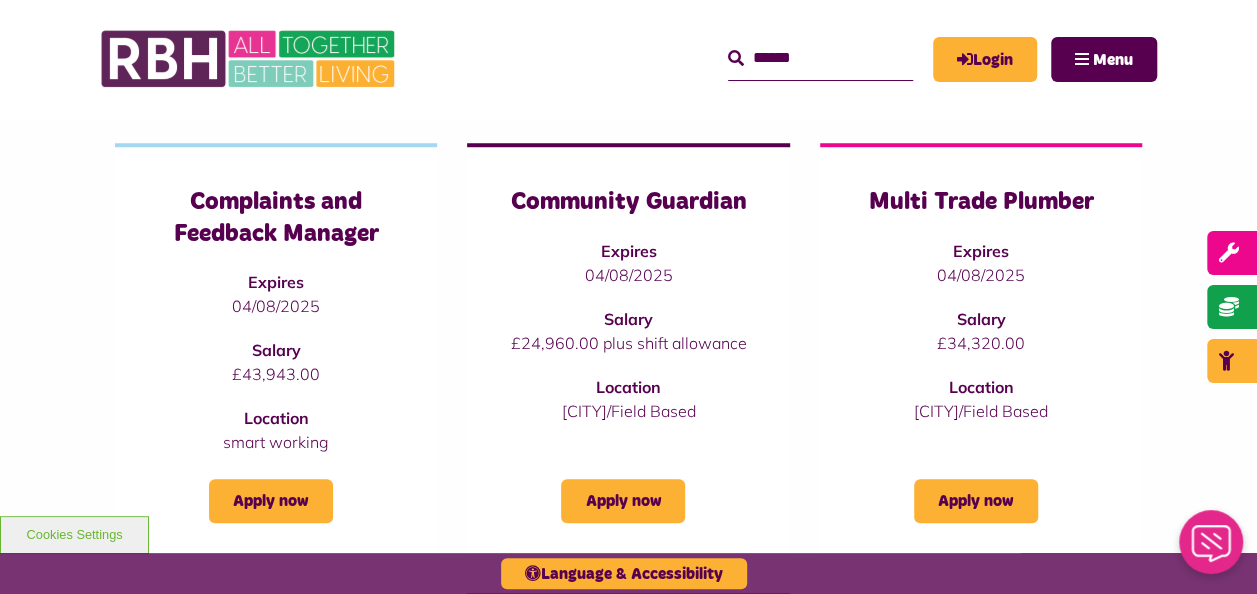 scroll, scrollTop: 0, scrollLeft: 0, axis: both 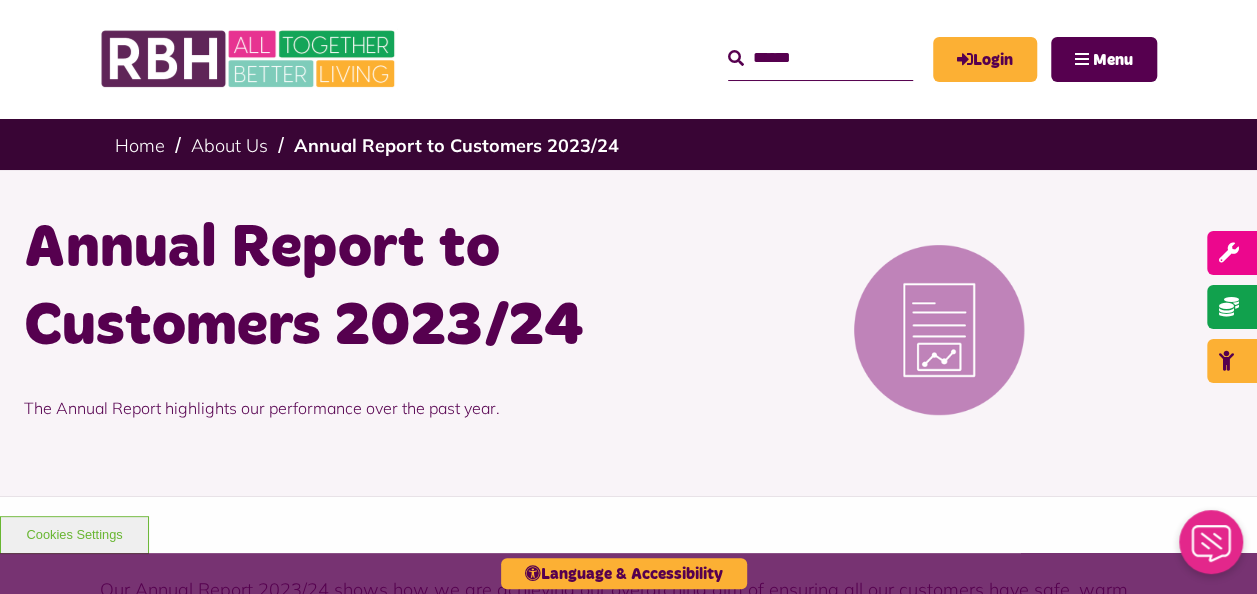 click at bounding box center [820, 58] 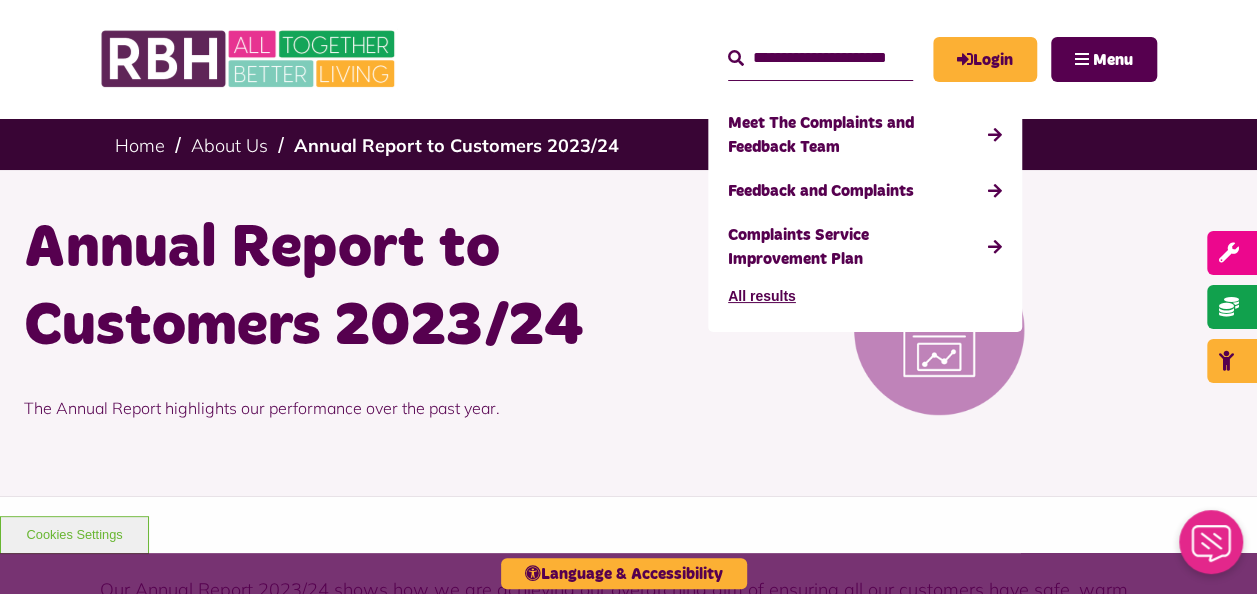 click on "**********" at bounding box center (820, 58) 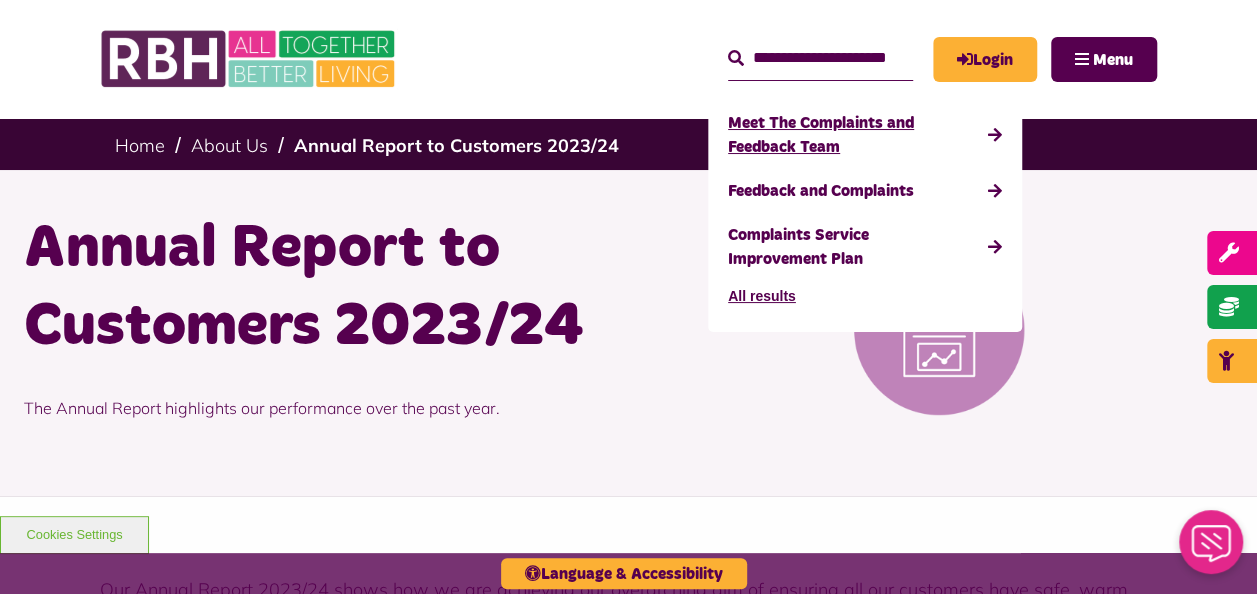 type on "**********" 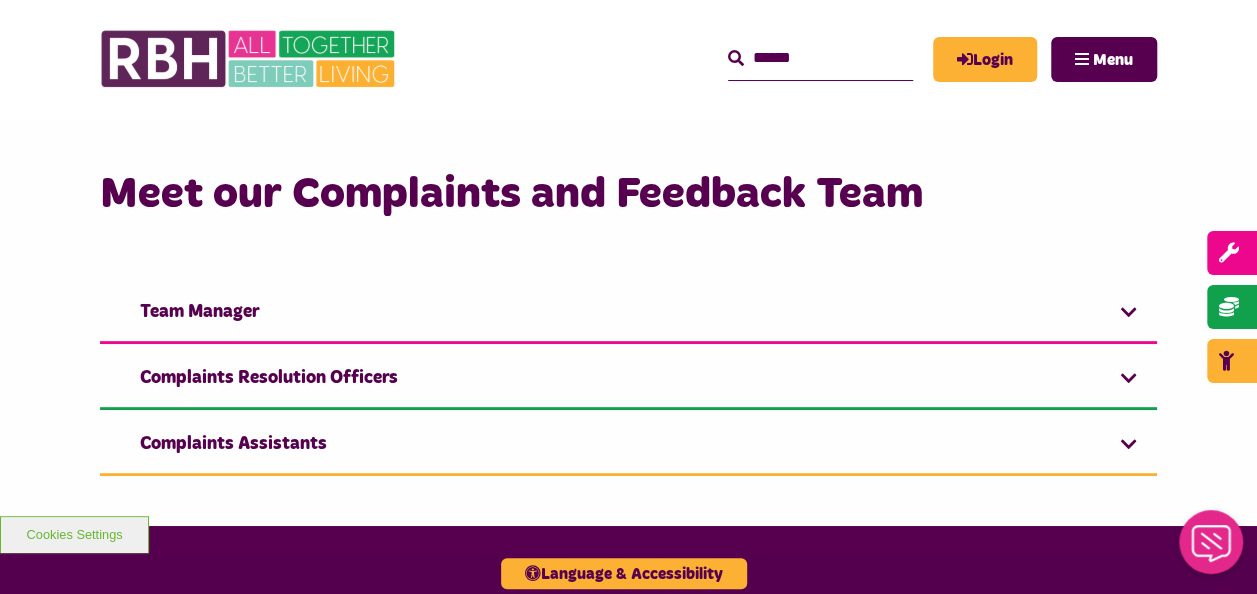scroll, scrollTop: 240, scrollLeft: 0, axis: vertical 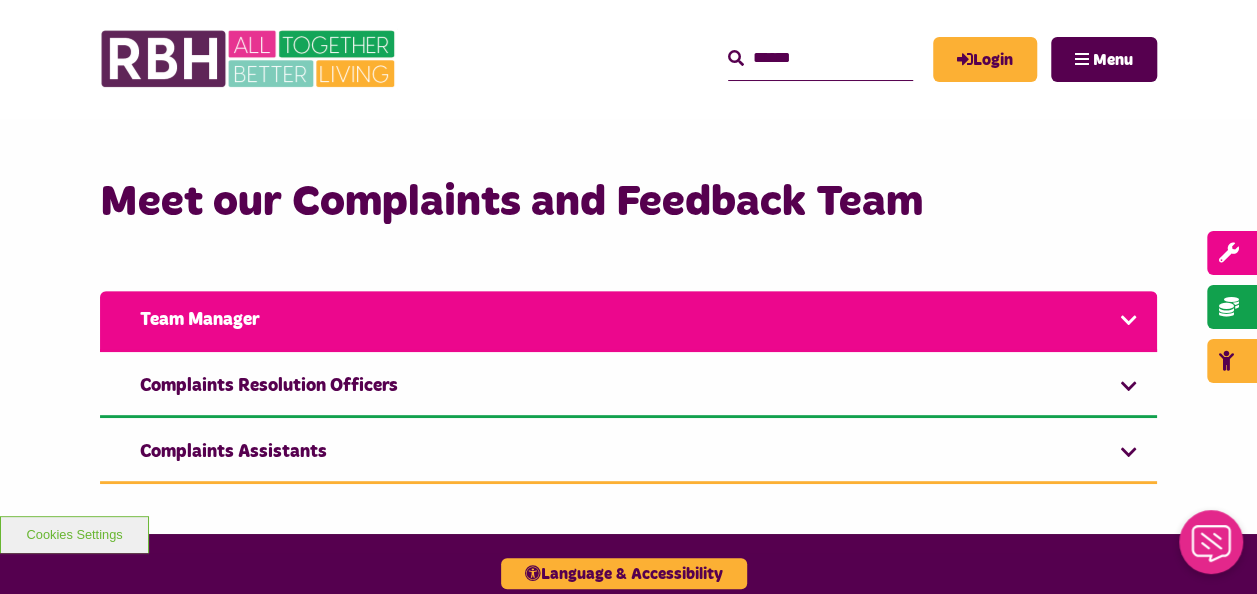 click on "Team Manager" at bounding box center (628, 321) 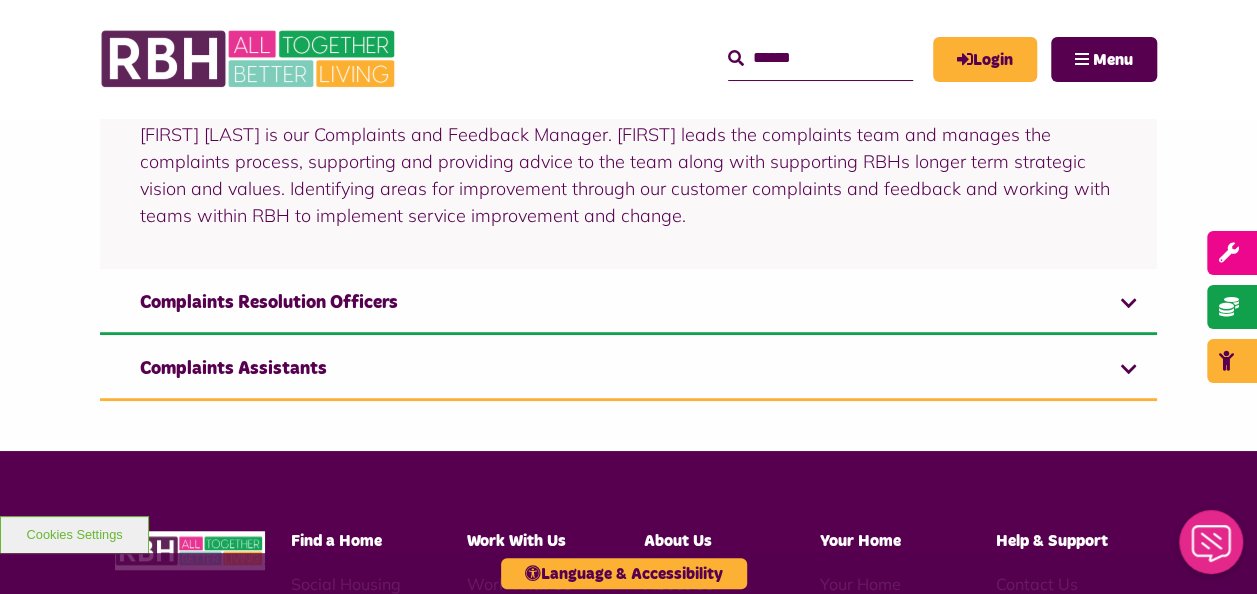 scroll, scrollTop: 531, scrollLeft: 0, axis: vertical 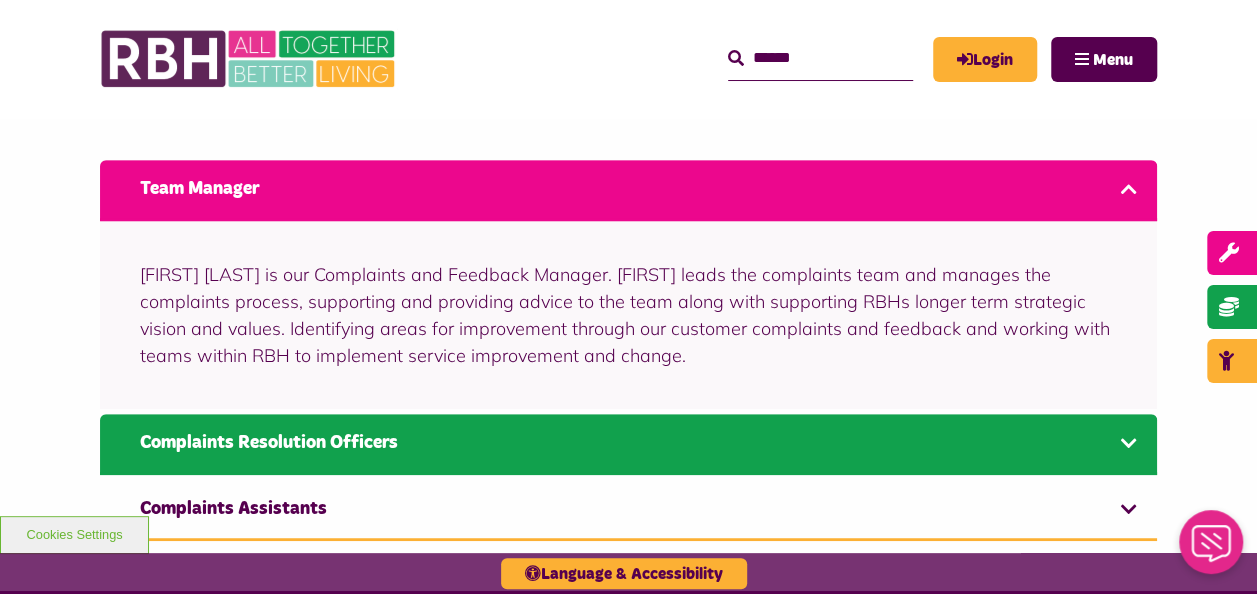click on "Complaints Resolution Officers" at bounding box center (628, 444) 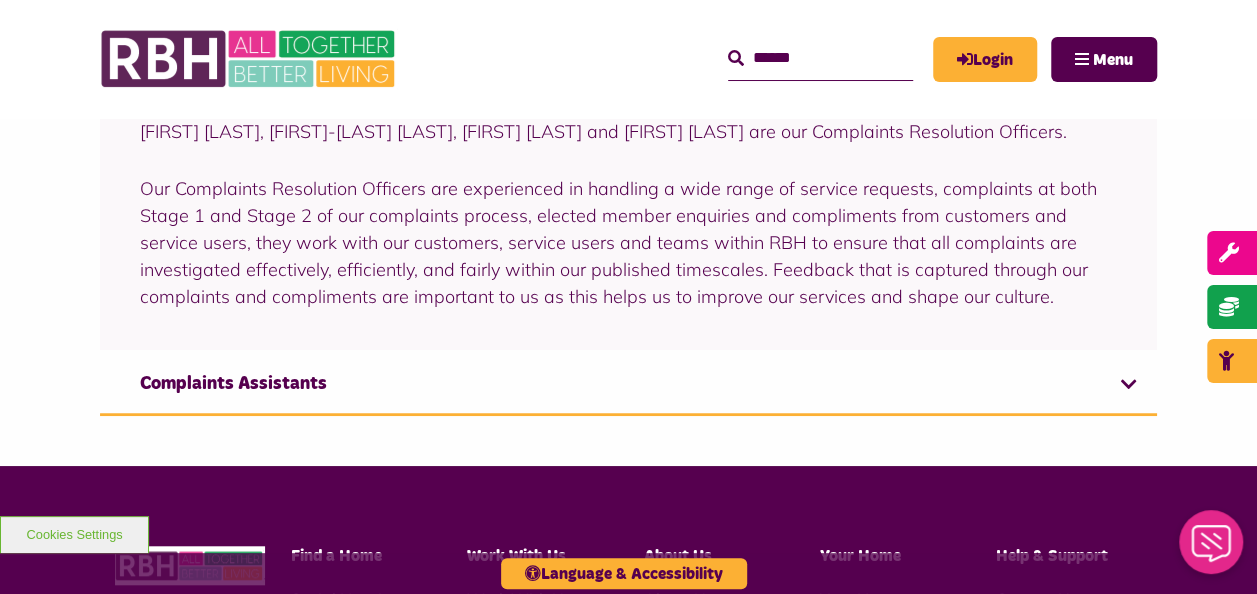 scroll, scrollTop: 596, scrollLeft: 0, axis: vertical 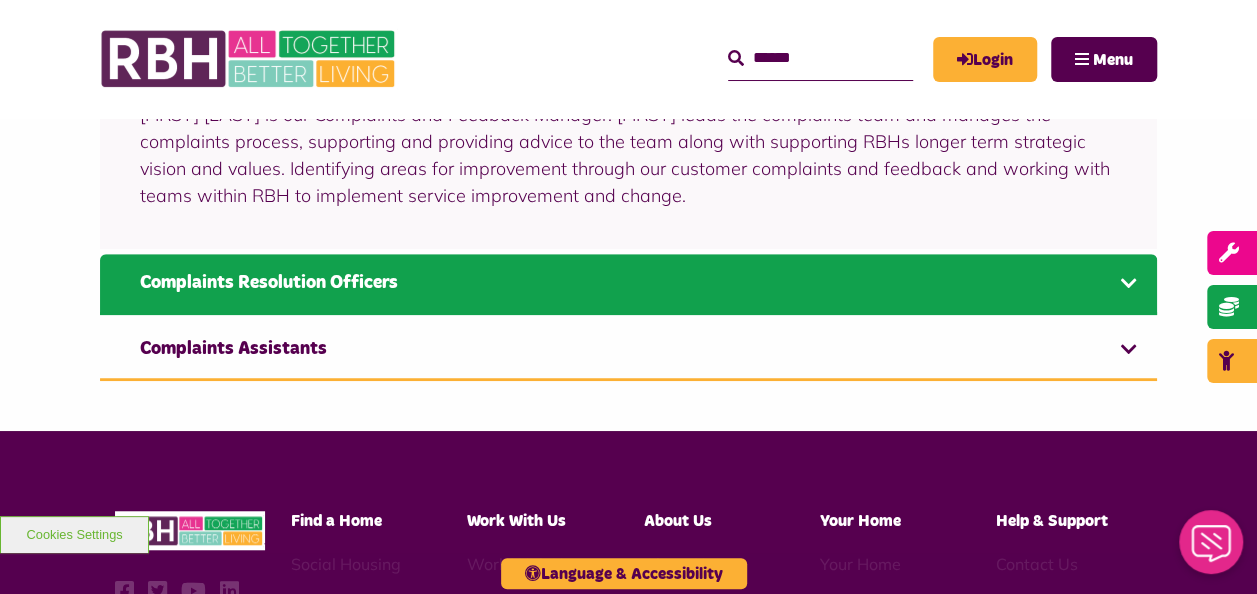 click on "Complaints Resolution Officers" at bounding box center (628, 284) 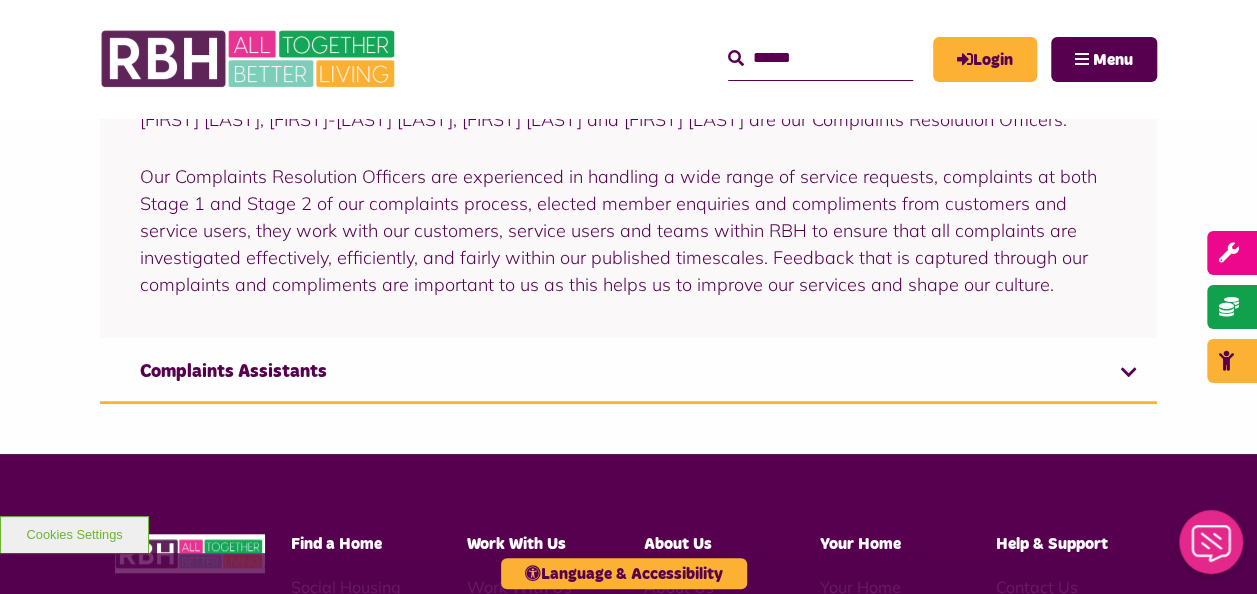 scroll, scrollTop: 596, scrollLeft: 0, axis: vertical 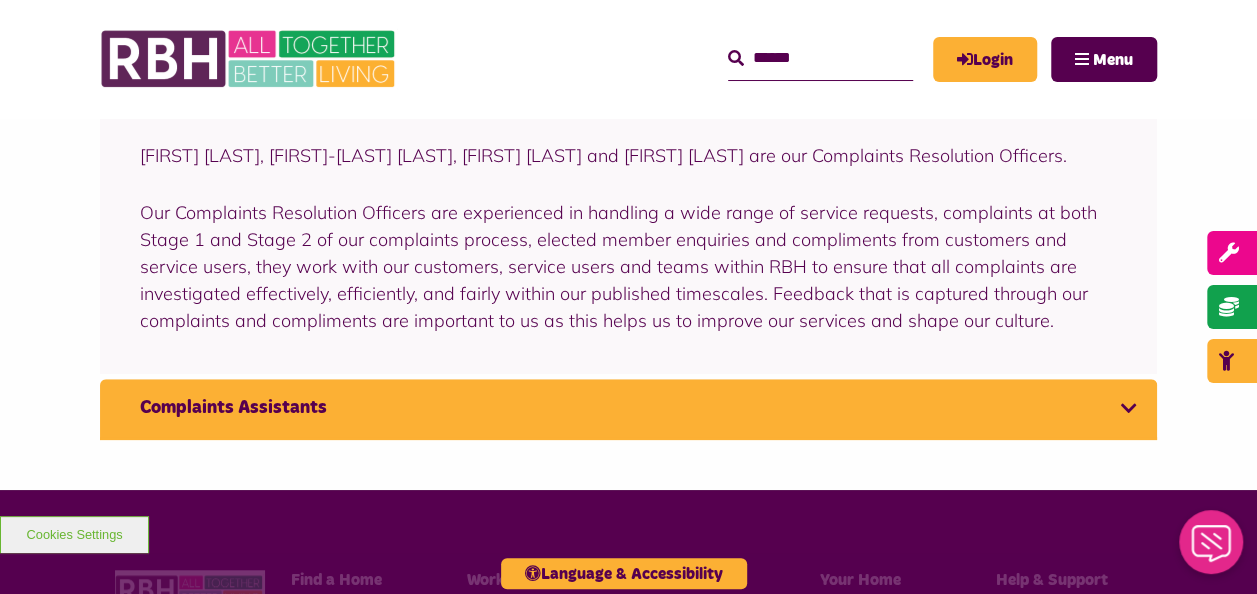click on "Complaints Assistants" at bounding box center [628, 409] 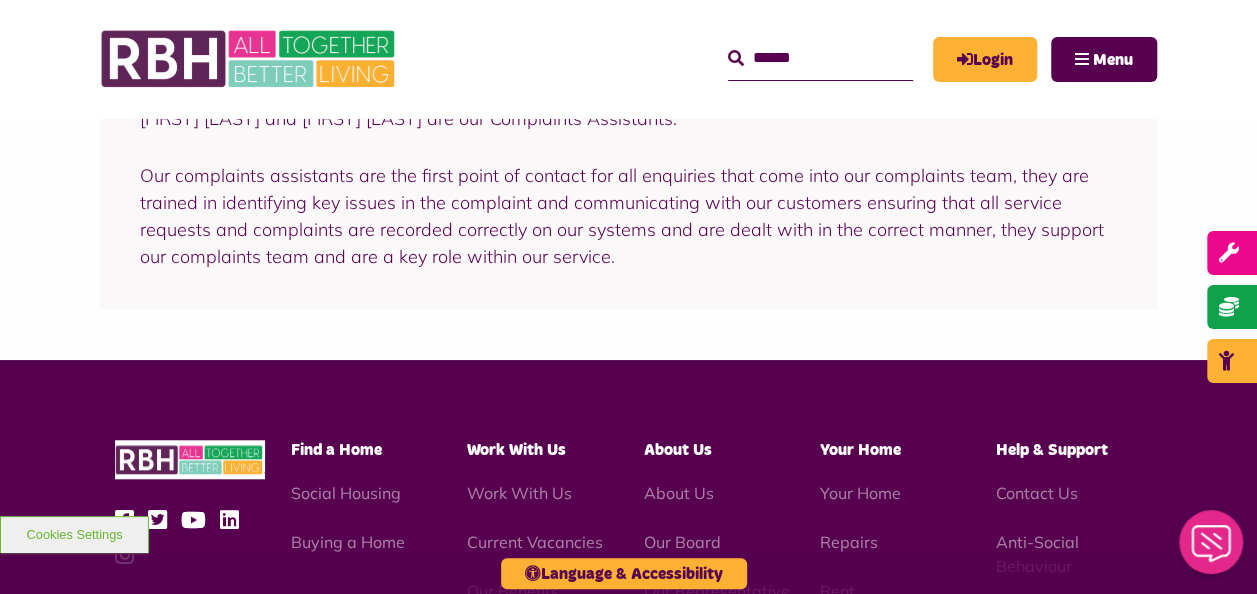 scroll, scrollTop: 662, scrollLeft: 0, axis: vertical 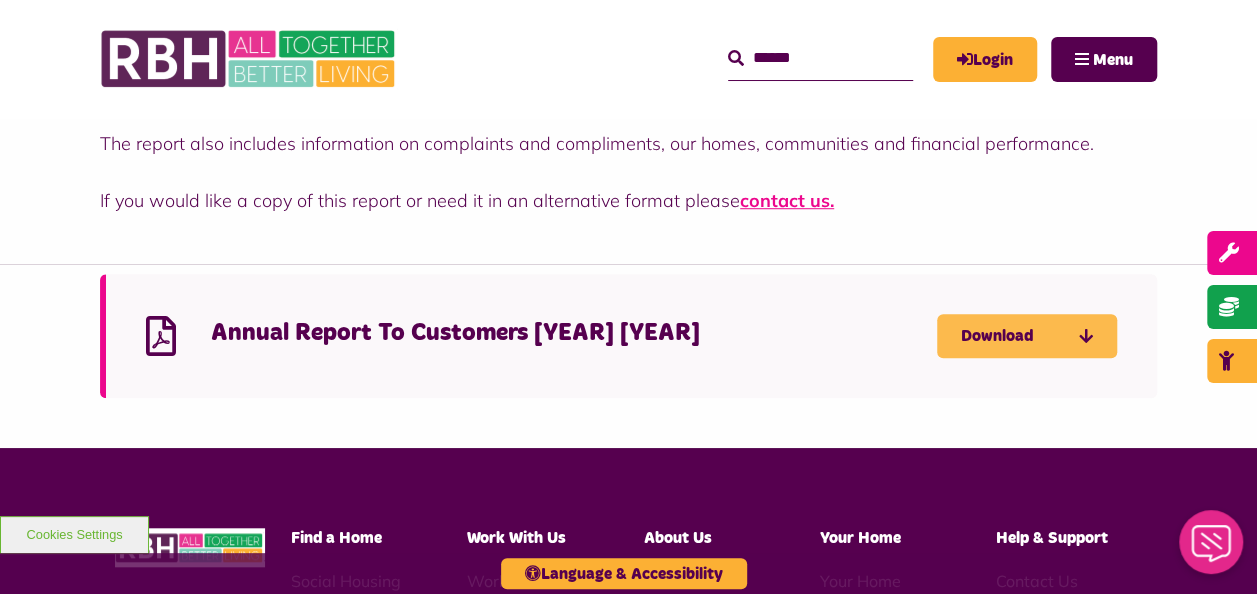 click on "Download" at bounding box center (1027, 336) 